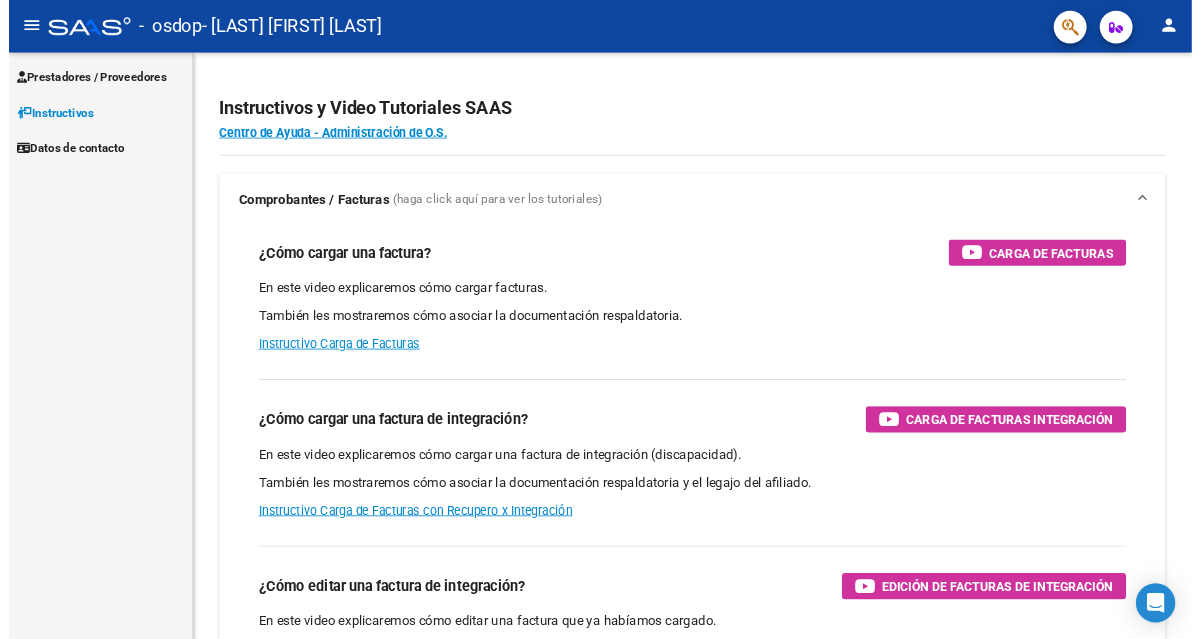 scroll, scrollTop: 0, scrollLeft: 0, axis: both 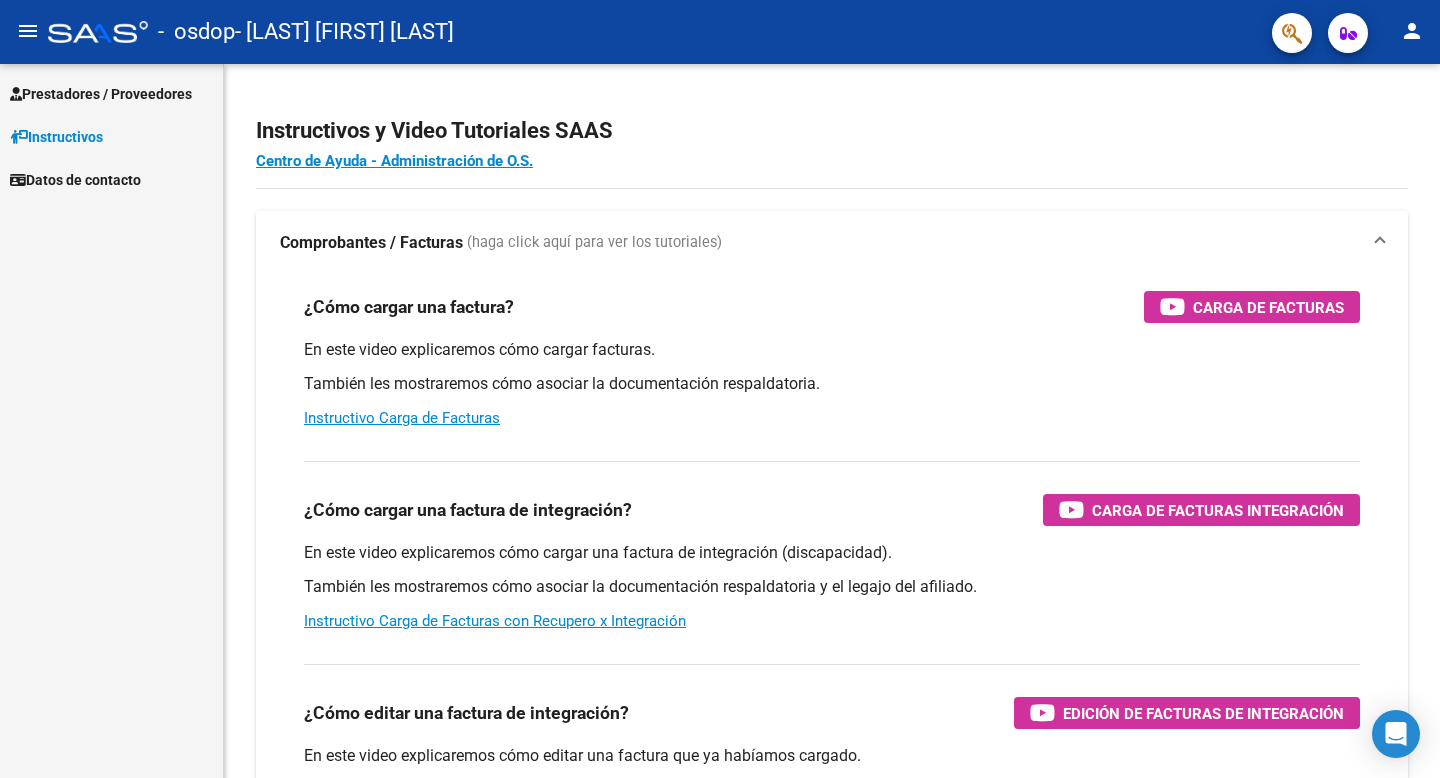 click on "Prestadores / Proveedores" at bounding box center [101, 94] 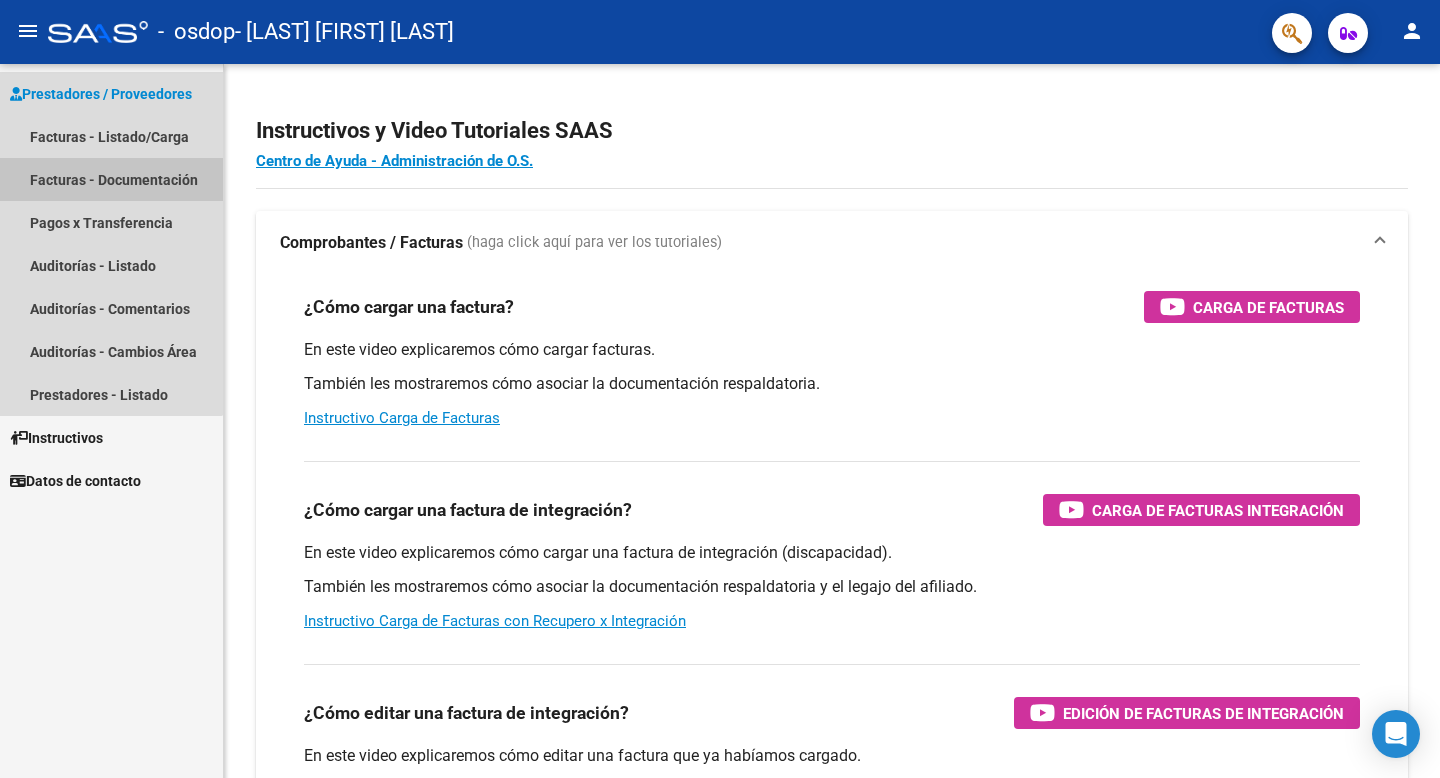 click on "Facturas - Documentación" at bounding box center (111, 179) 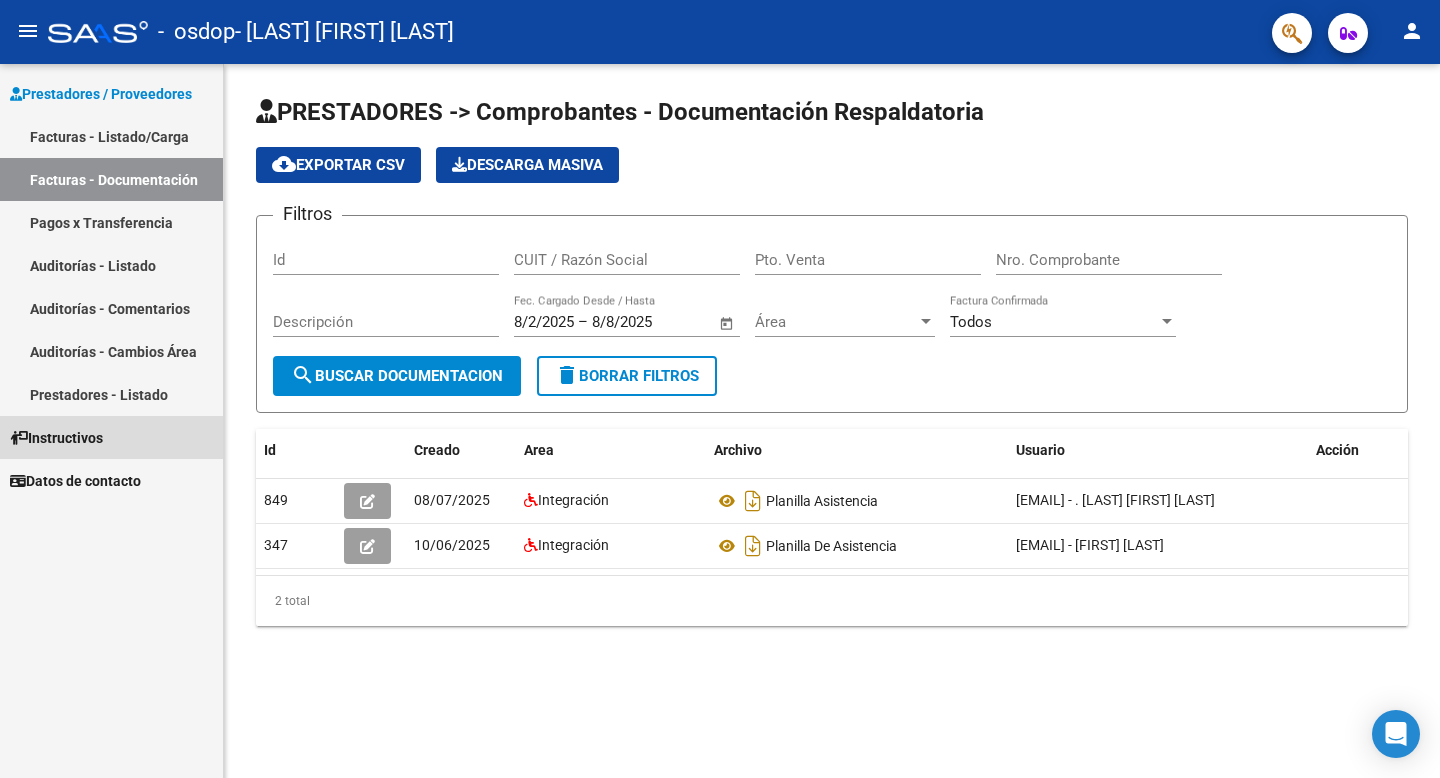 click on "Instructivos" at bounding box center (56, 438) 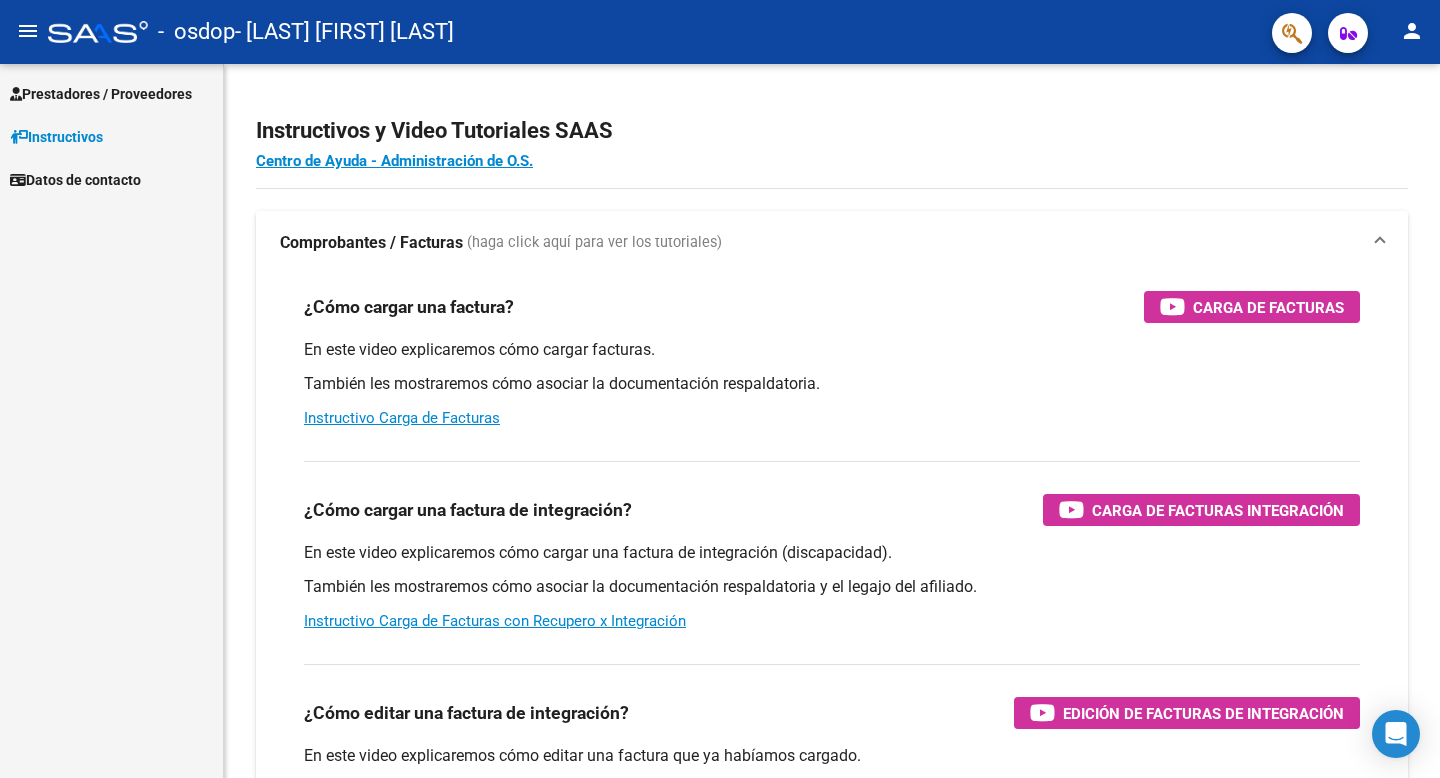 click on "Prestadores / Proveedores" at bounding box center [101, 94] 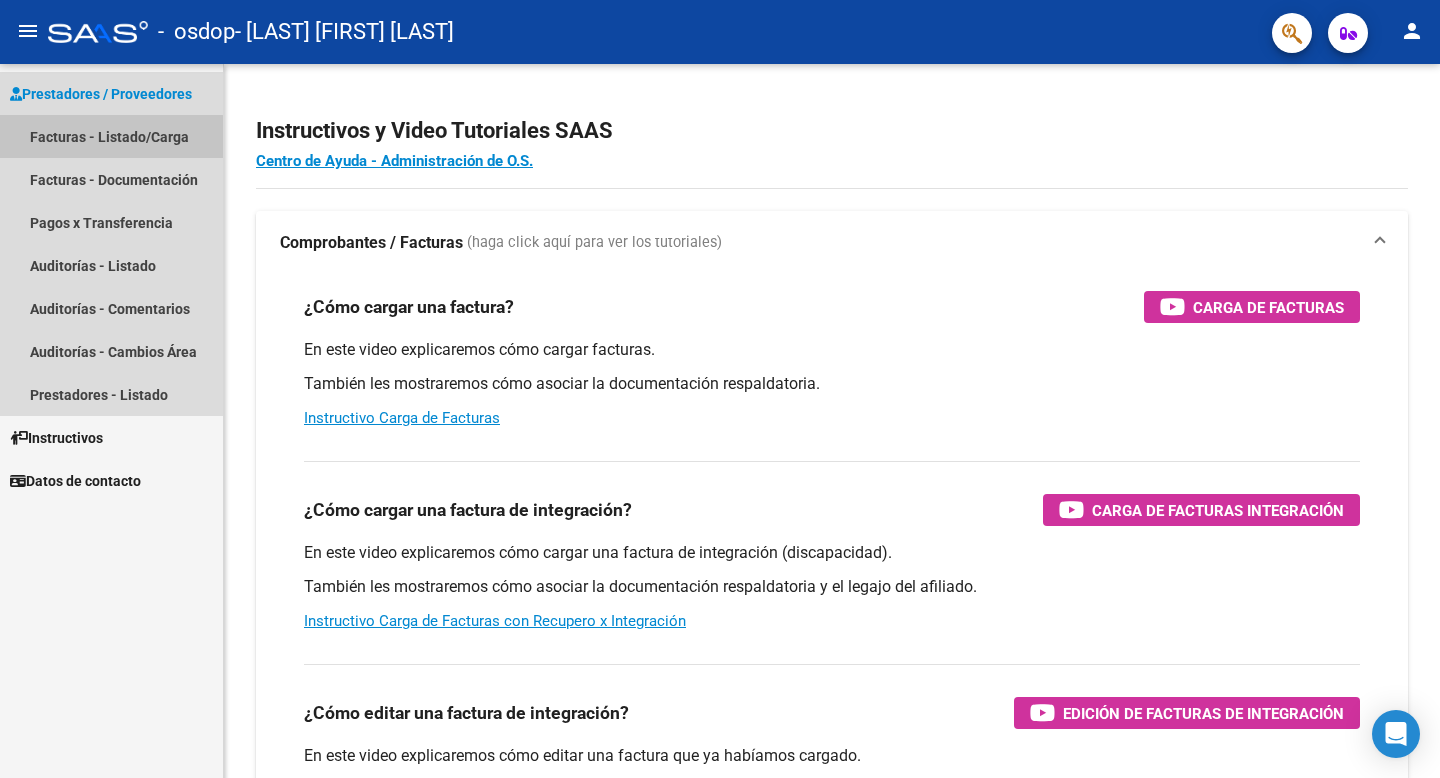 click on "Facturas - Listado/Carga" at bounding box center (111, 136) 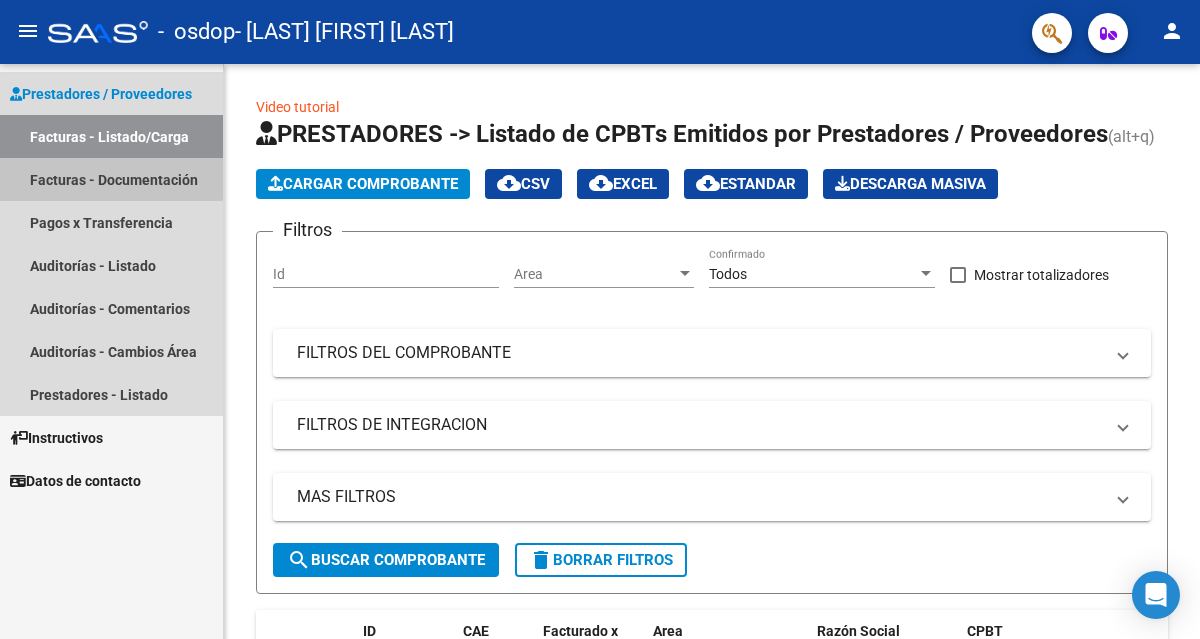 click on "Facturas - Documentación" at bounding box center [111, 179] 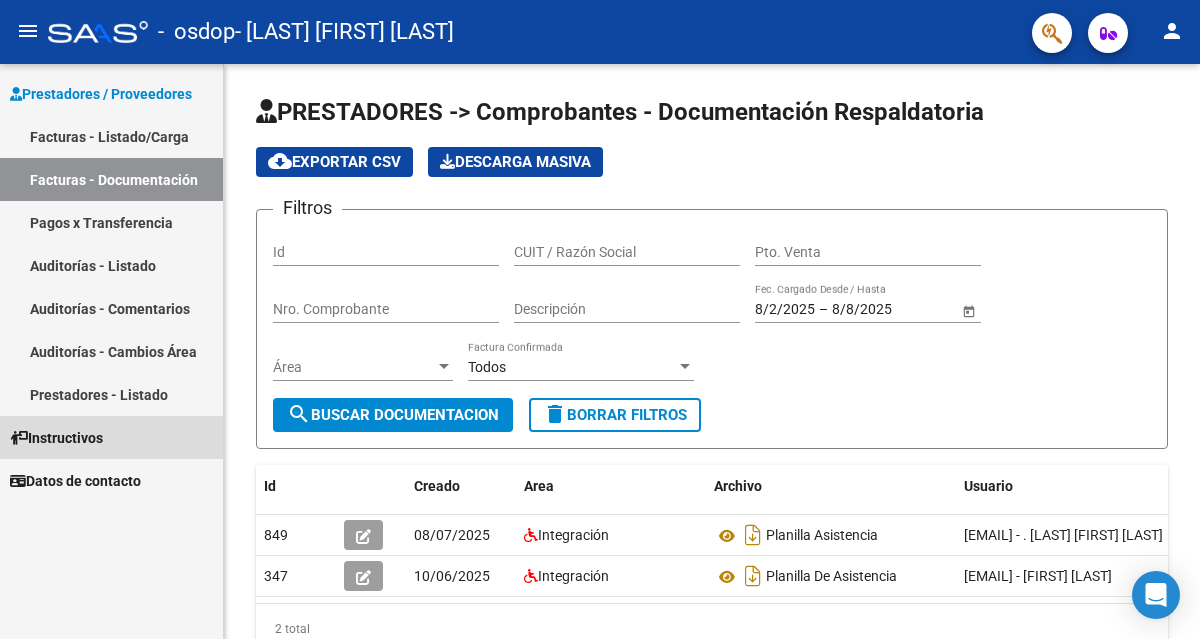 click on "Instructivos" at bounding box center [56, 438] 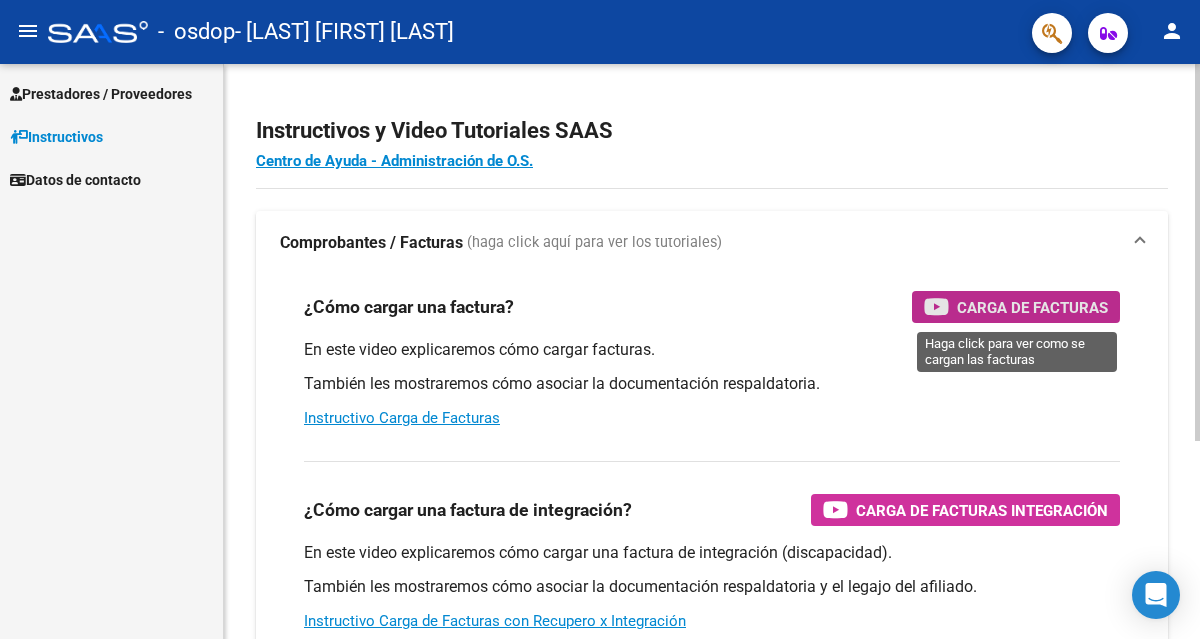 click on "Carga de Facturas" at bounding box center [1032, 307] 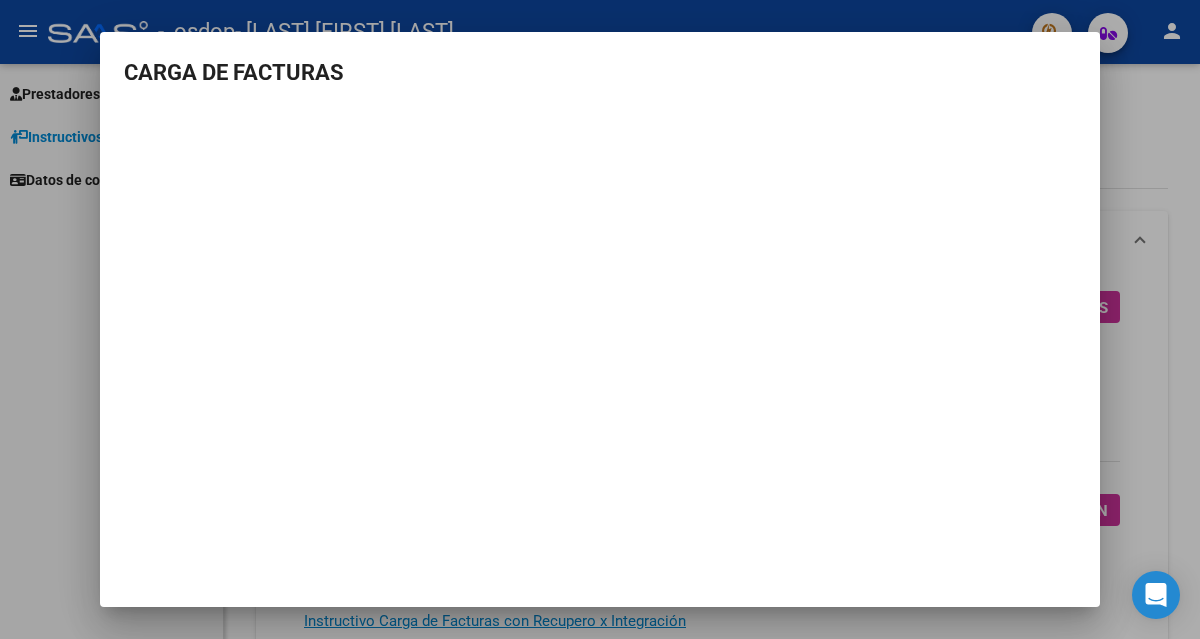 click at bounding box center (600, 319) 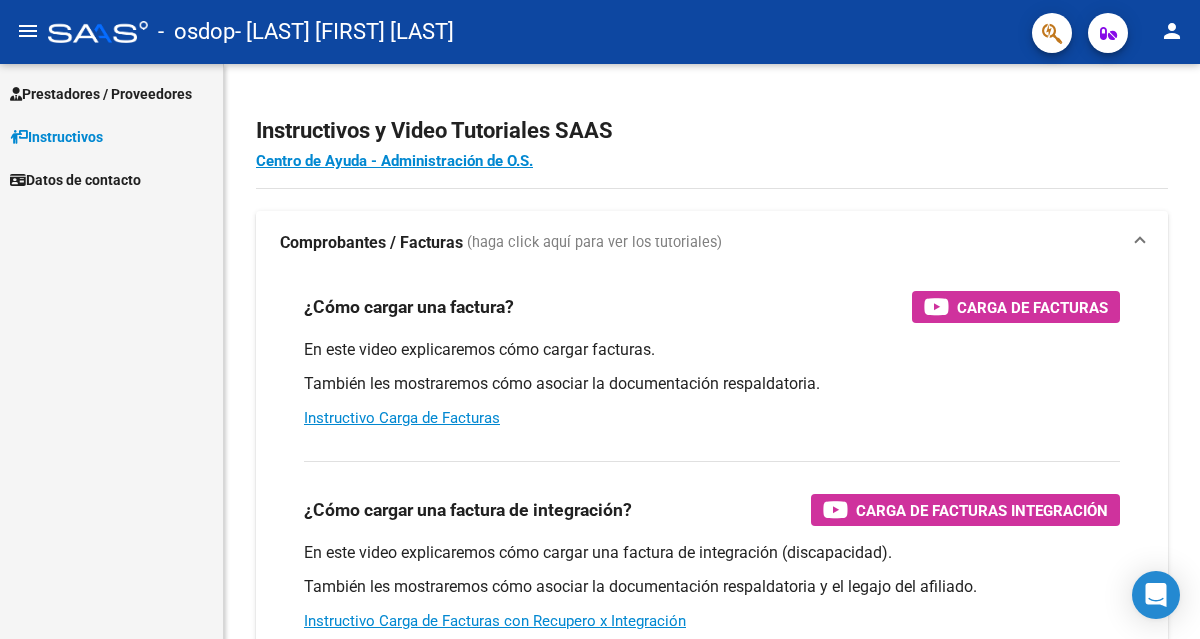click on "Prestadores / Proveedores" at bounding box center (101, 94) 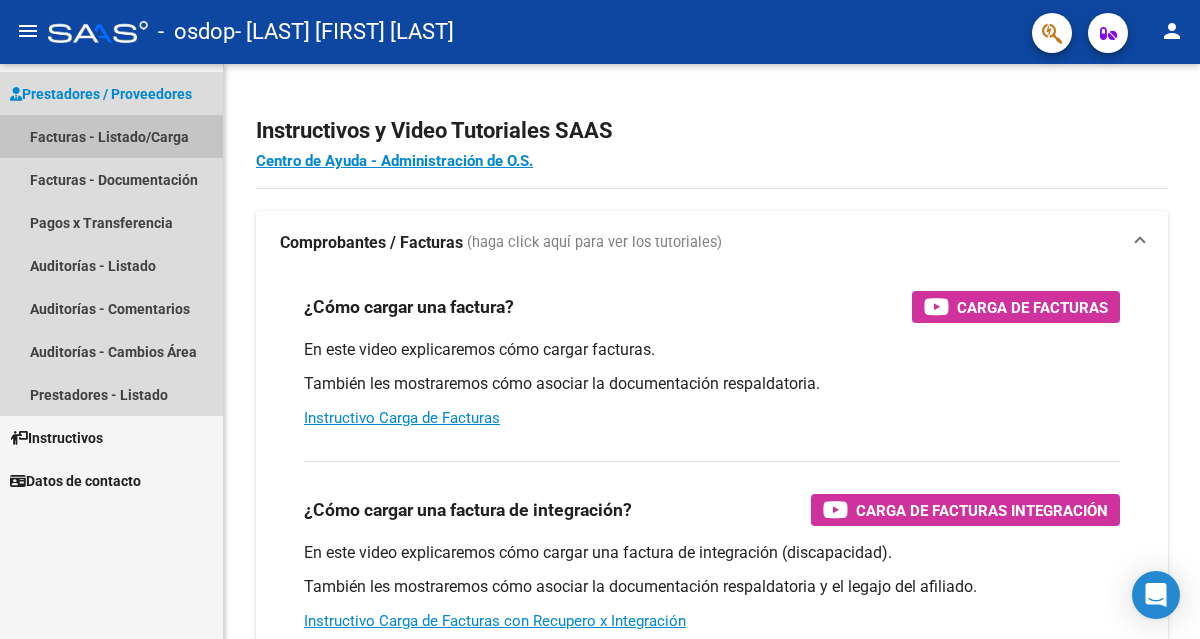 click on "Facturas - Listado/Carga" at bounding box center [111, 136] 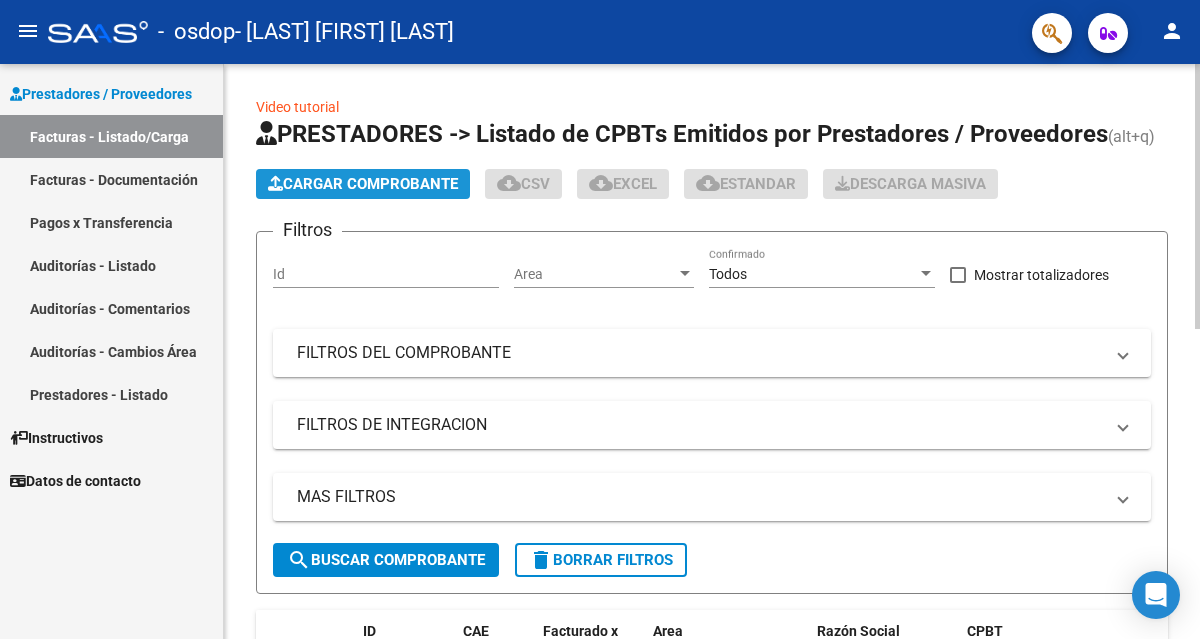 click on "Cargar Comprobante" 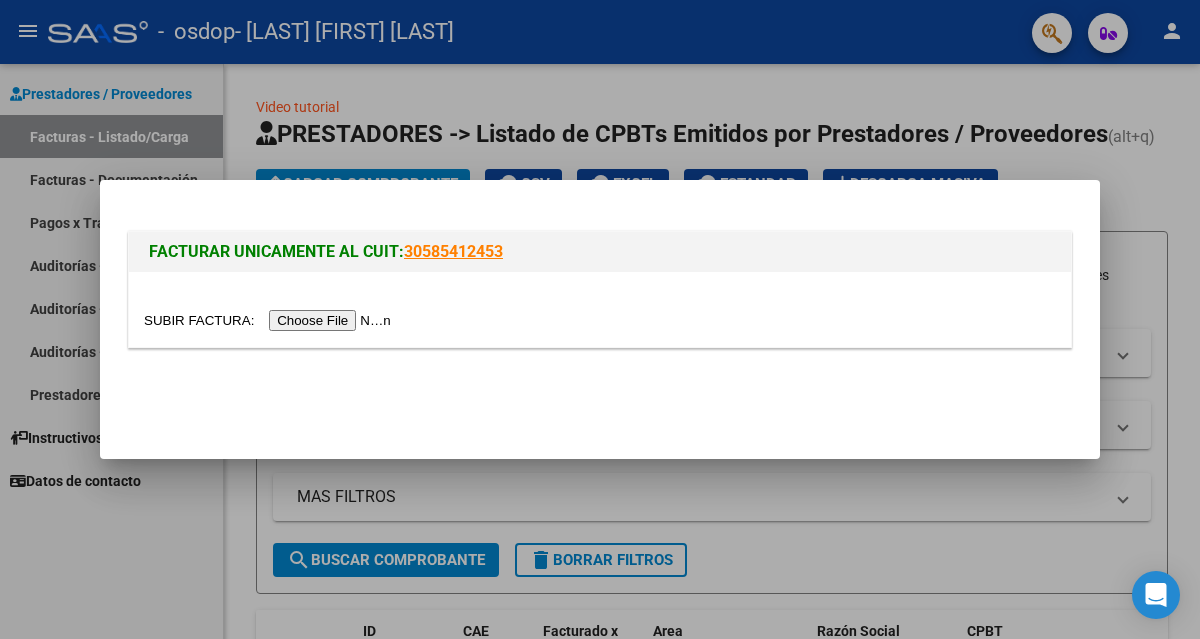 click at bounding box center [270, 320] 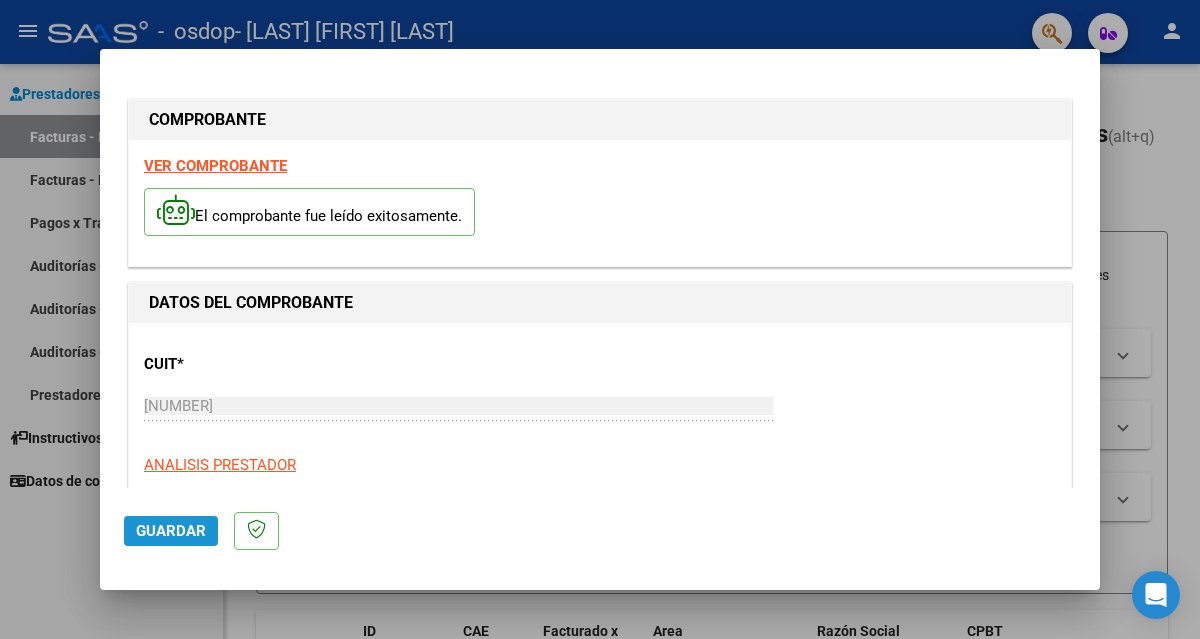 click on "Guardar" 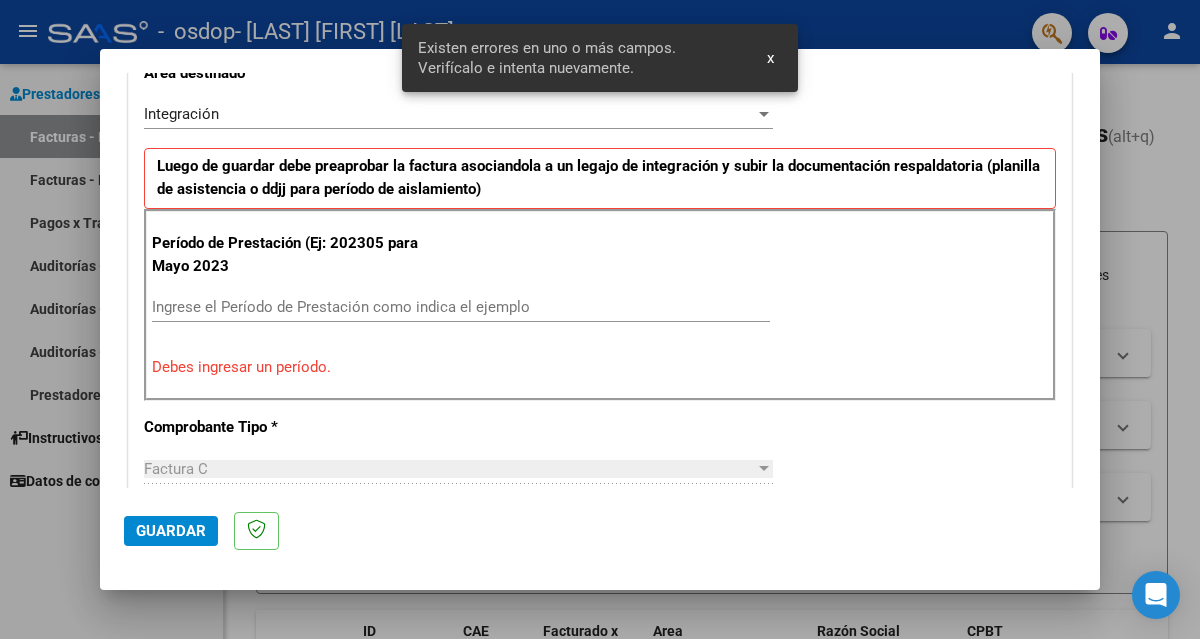 scroll, scrollTop: 449, scrollLeft: 0, axis: vertical 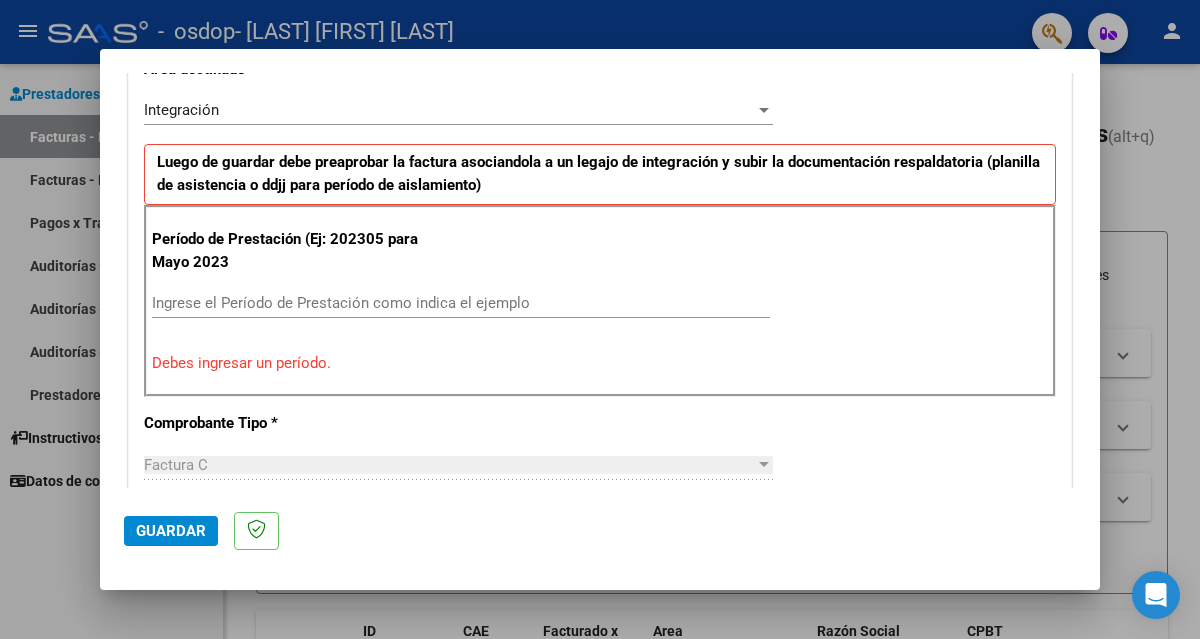 click on "Ingrese el Período de Prestación como indica el ejemplo" at bounding box center [461, 303] 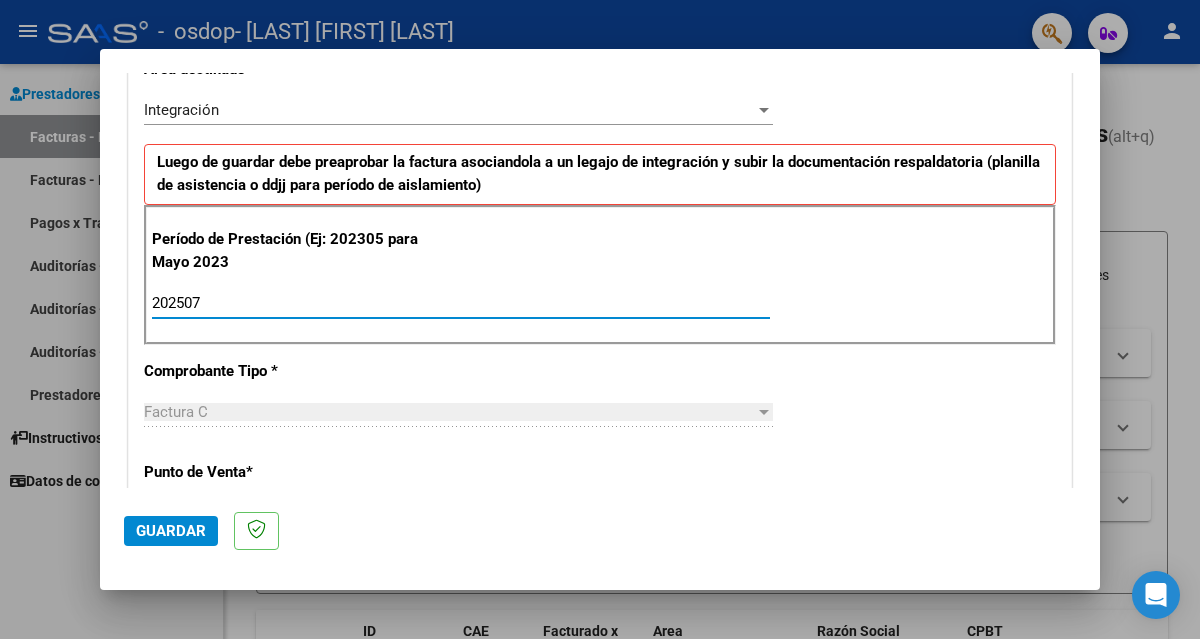 type on "202507" 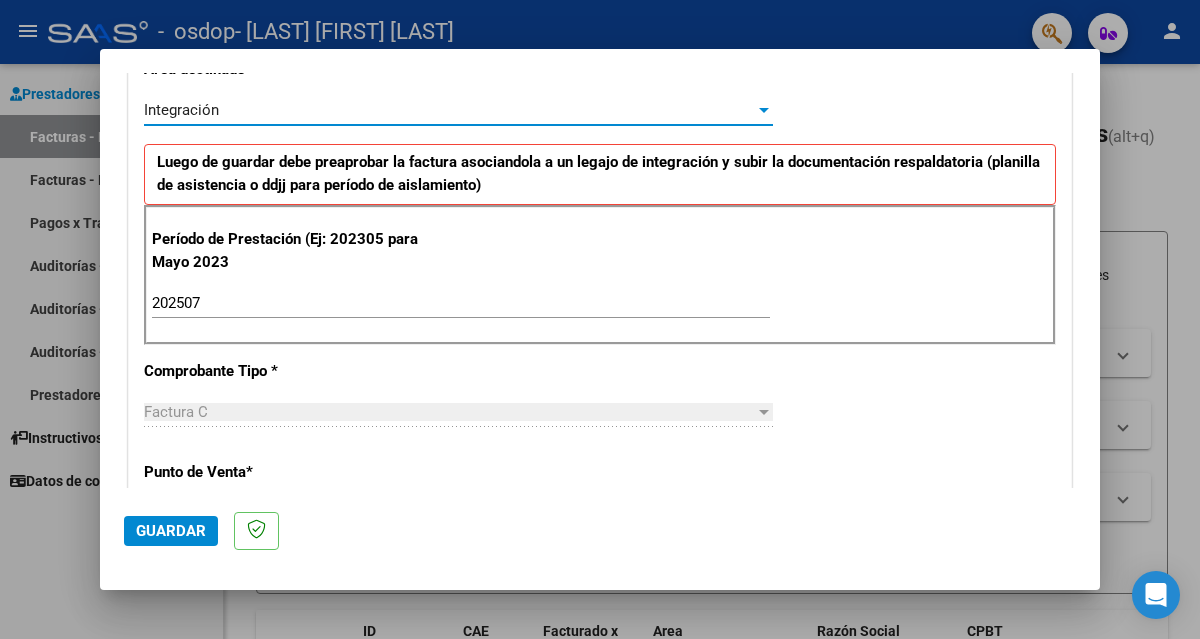 click at bounding box center (764, 110) 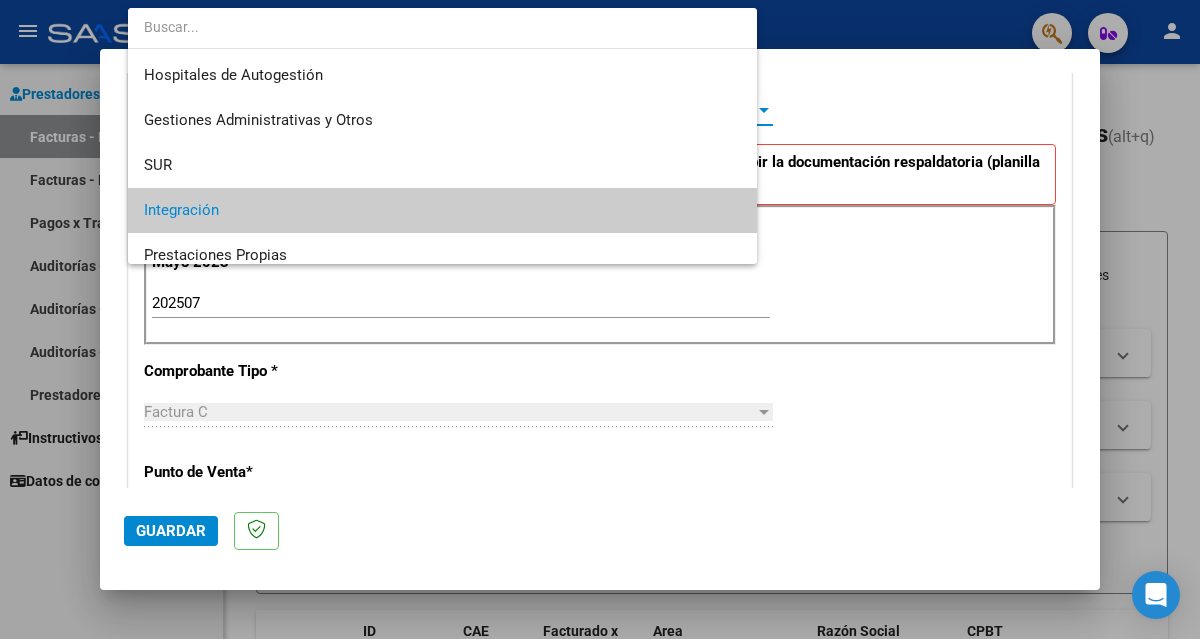 scroll, scrollTop: 100, scrollLeft: 0, axis: vertical 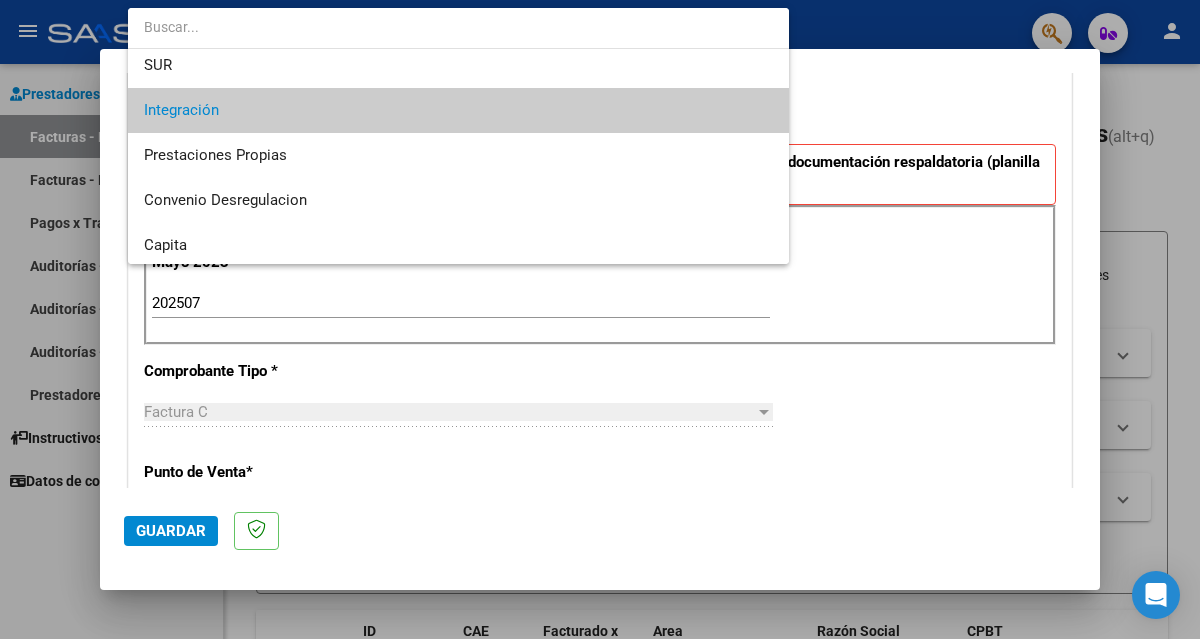 click at bounding box center (600, 319) 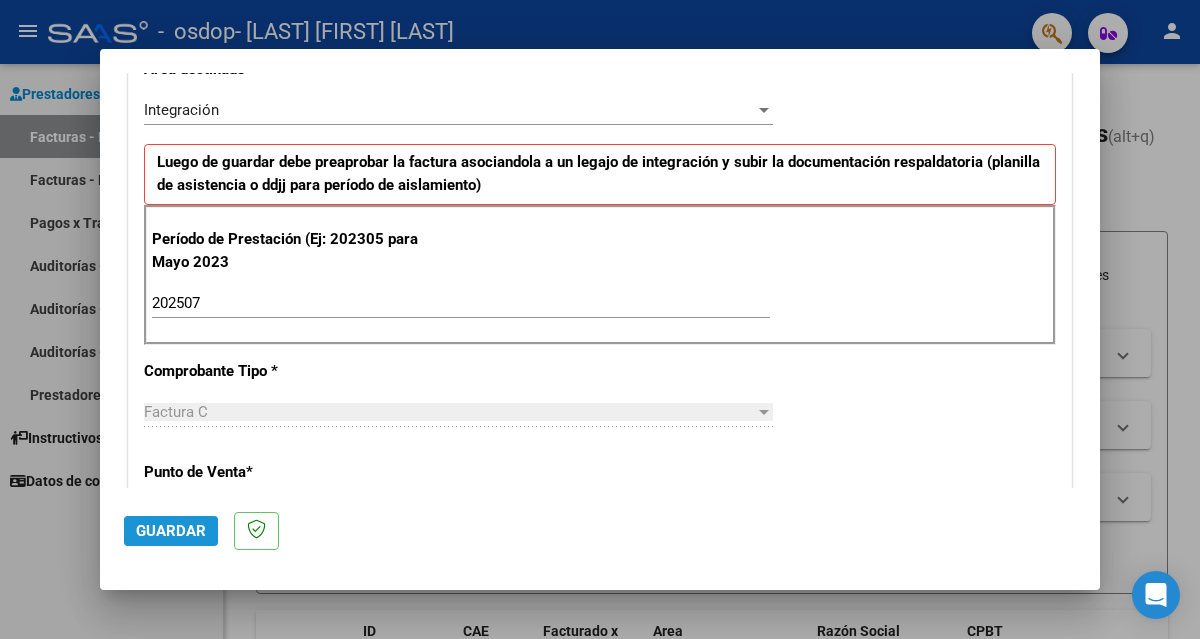 click on "Guardar" 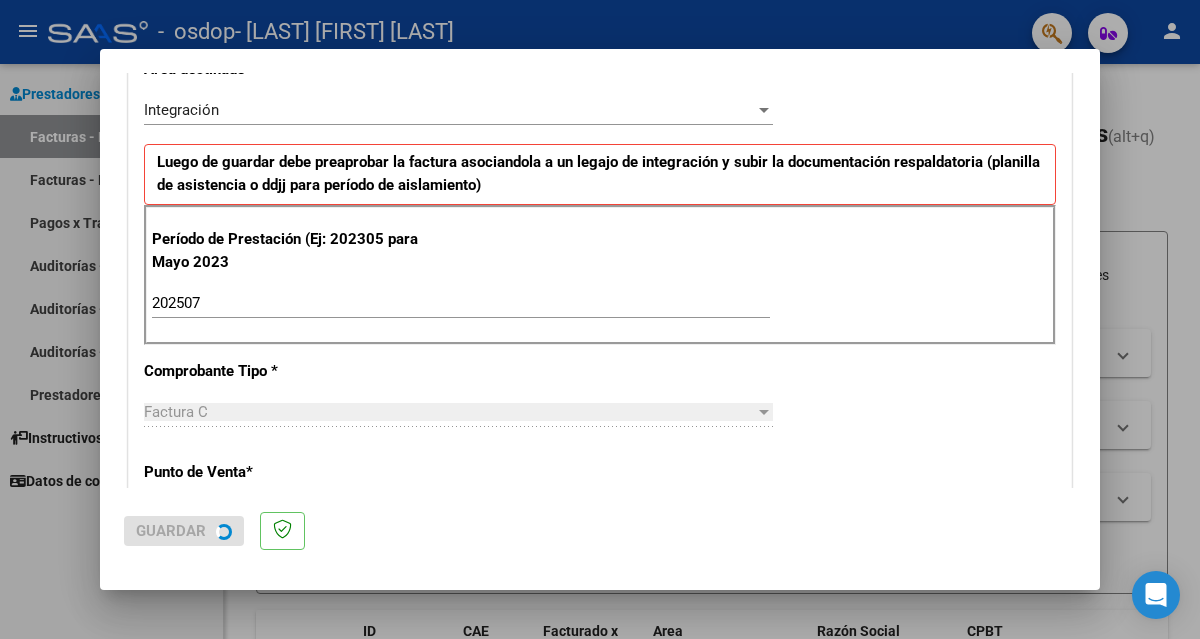 scroll, scrollTop: 0, scrollLeft: 0, axis: both 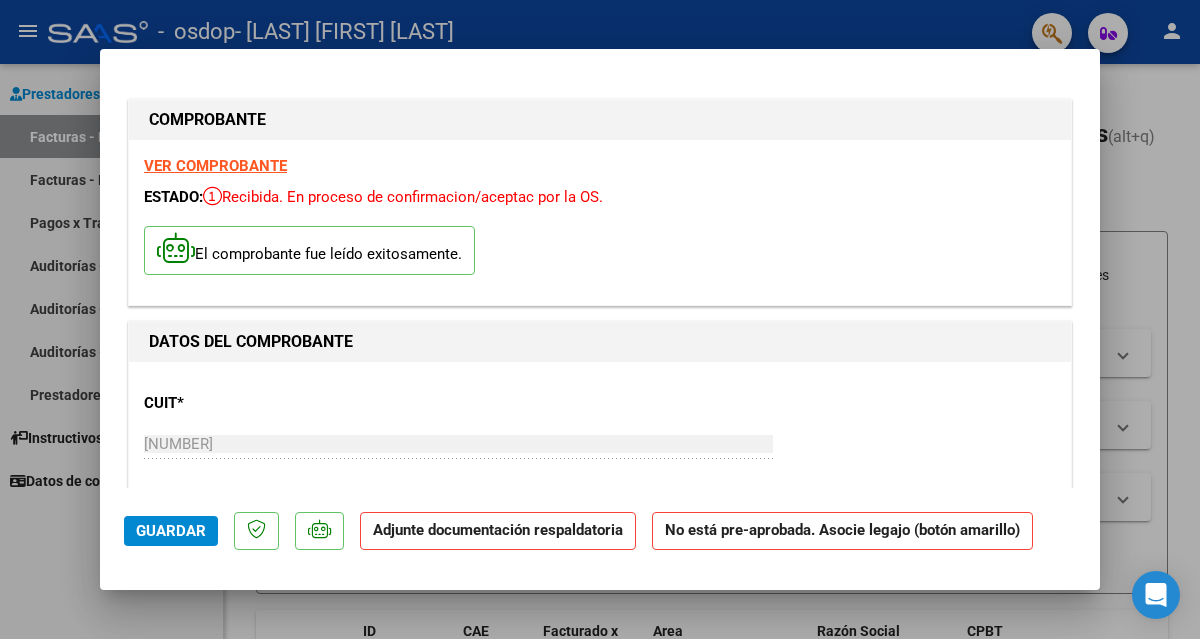 click on "Adjunte documentación respaldatoria" 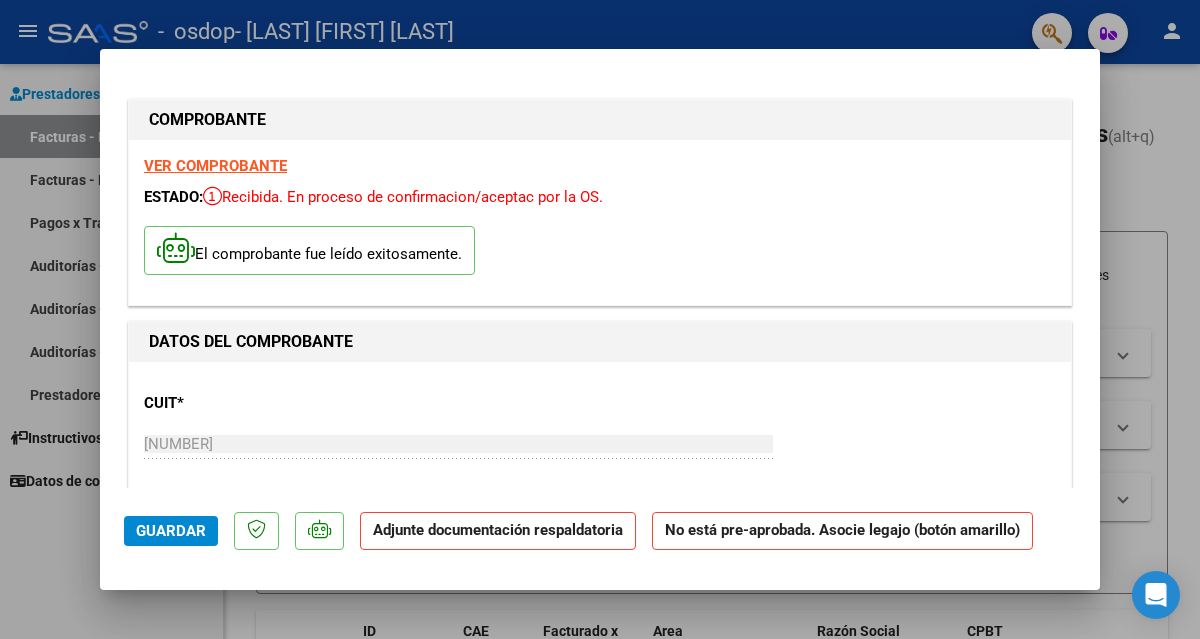 click on "VER COMPROBANTE" at bounding box center (215, 166) 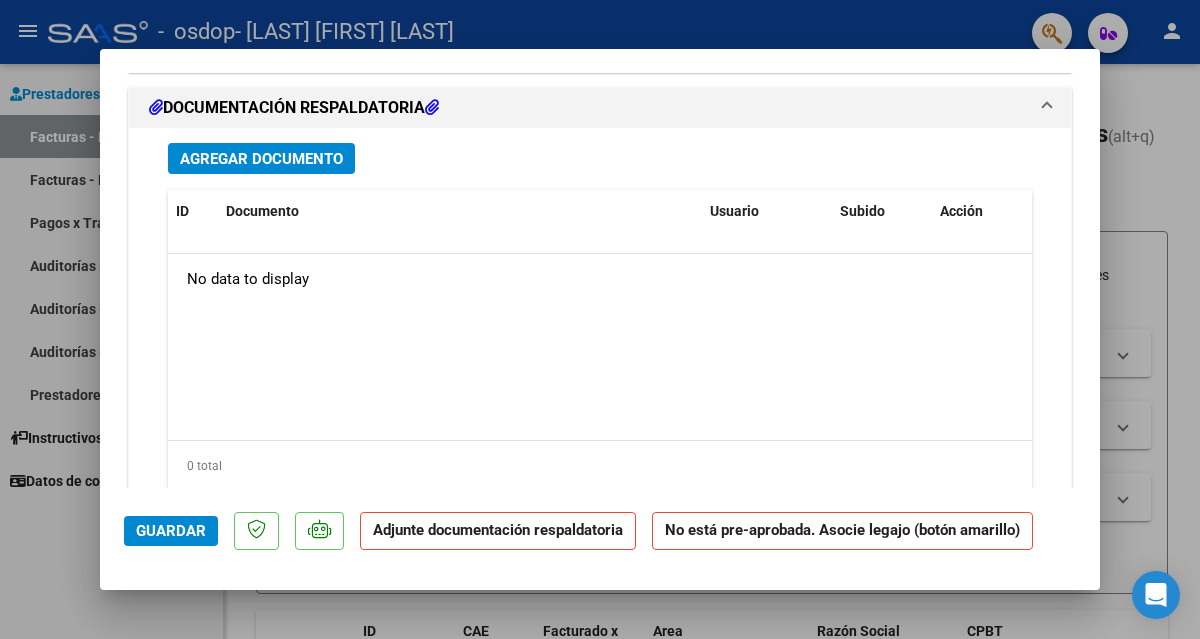 scroll, scrollTop: 1920, scrollLeft: 0, axis: vertical 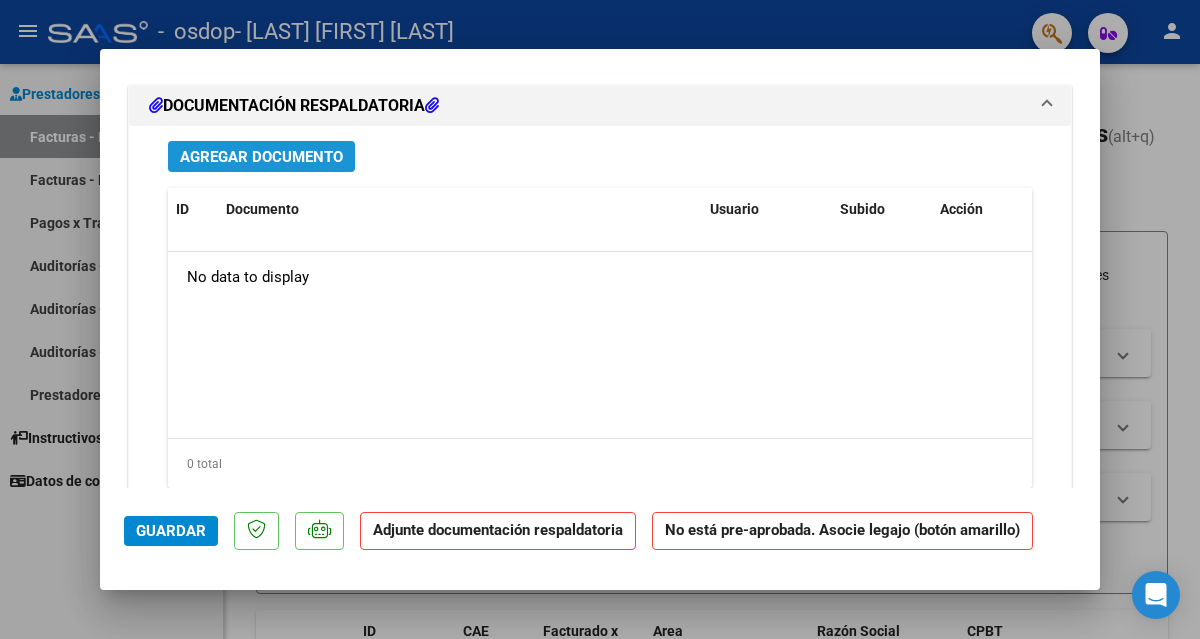 click on "Agregar Documento" at bounding box center [261, 157] 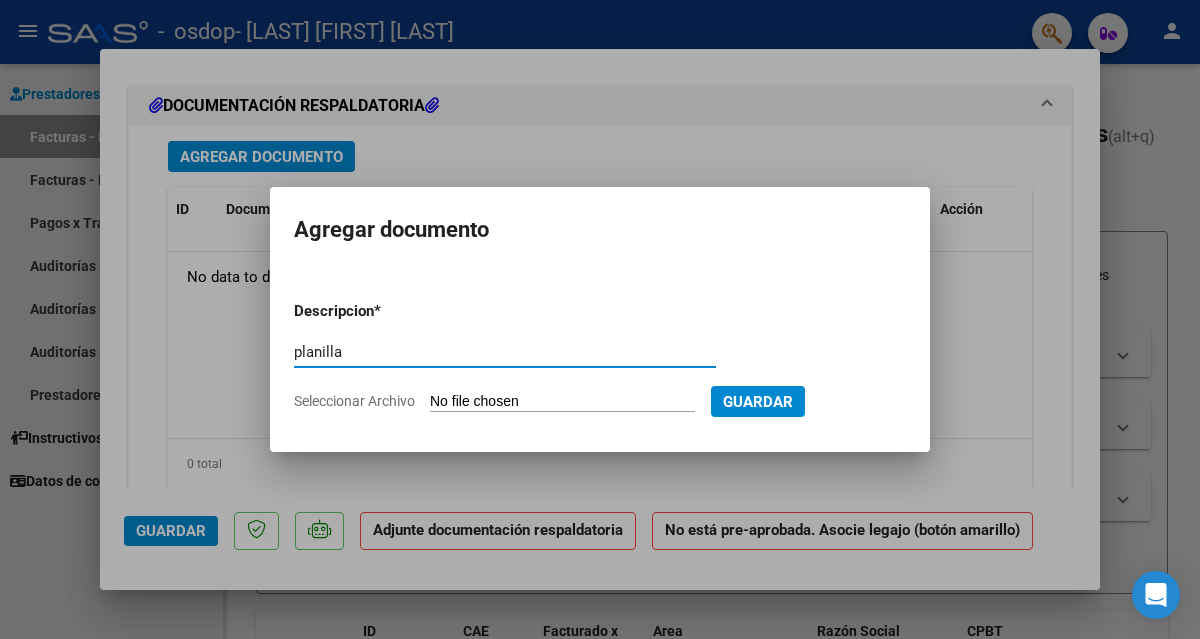 type on "planilla" 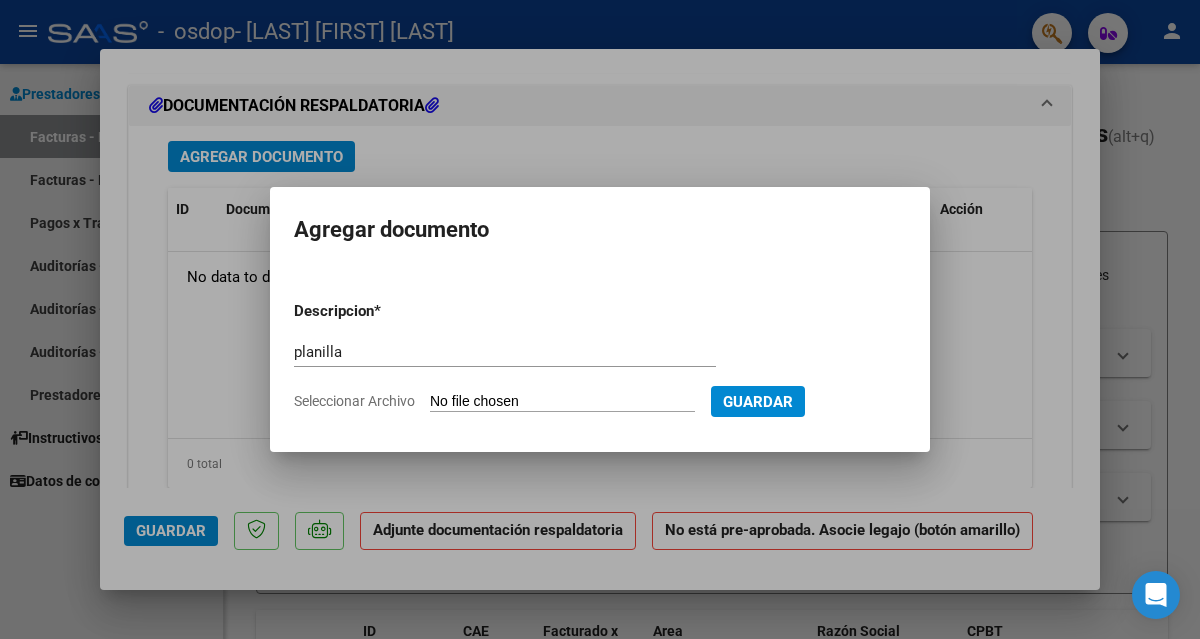 click on "Seleccionar Archivo" at bounding box center (562, 402) 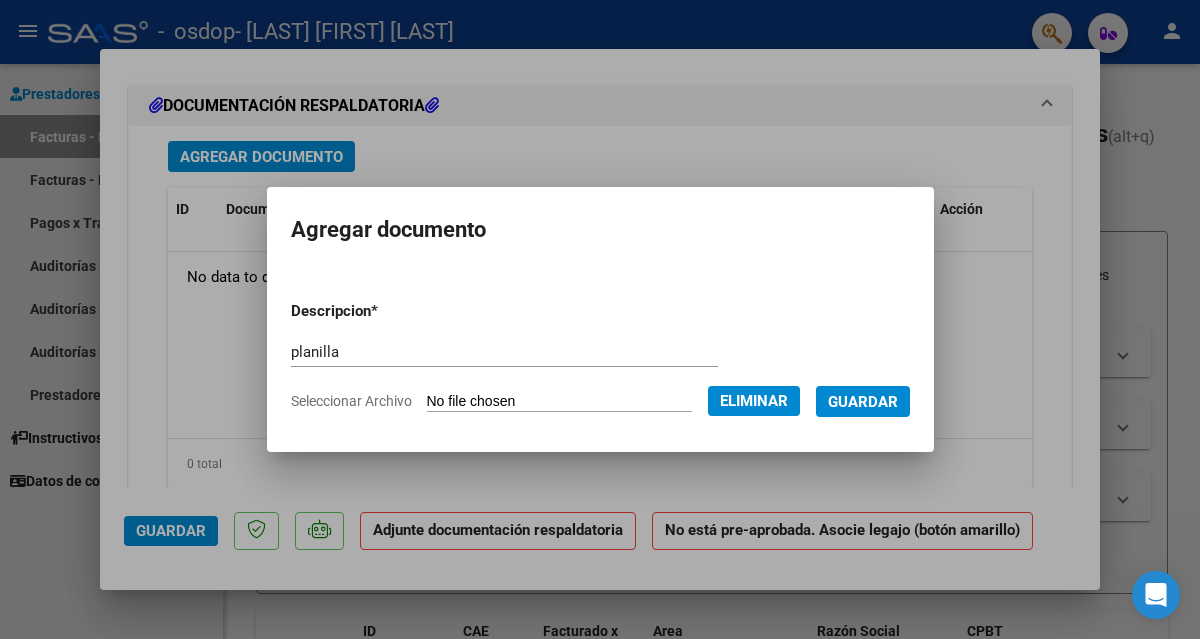 click on "Guardar" at bounding box center (863, 402) 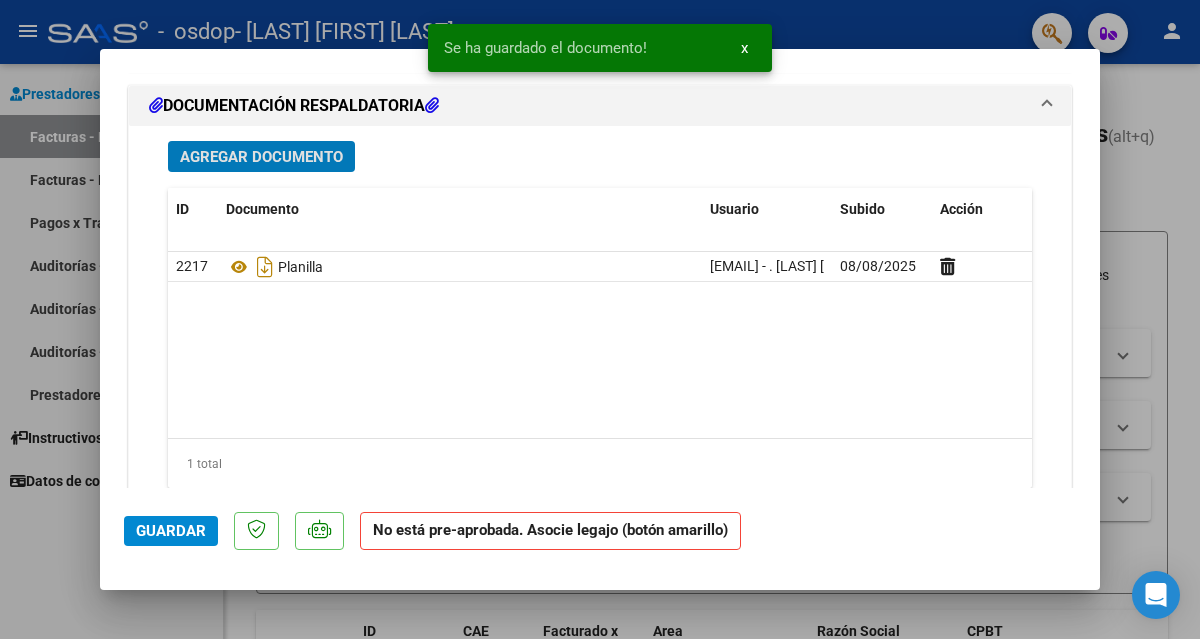 type 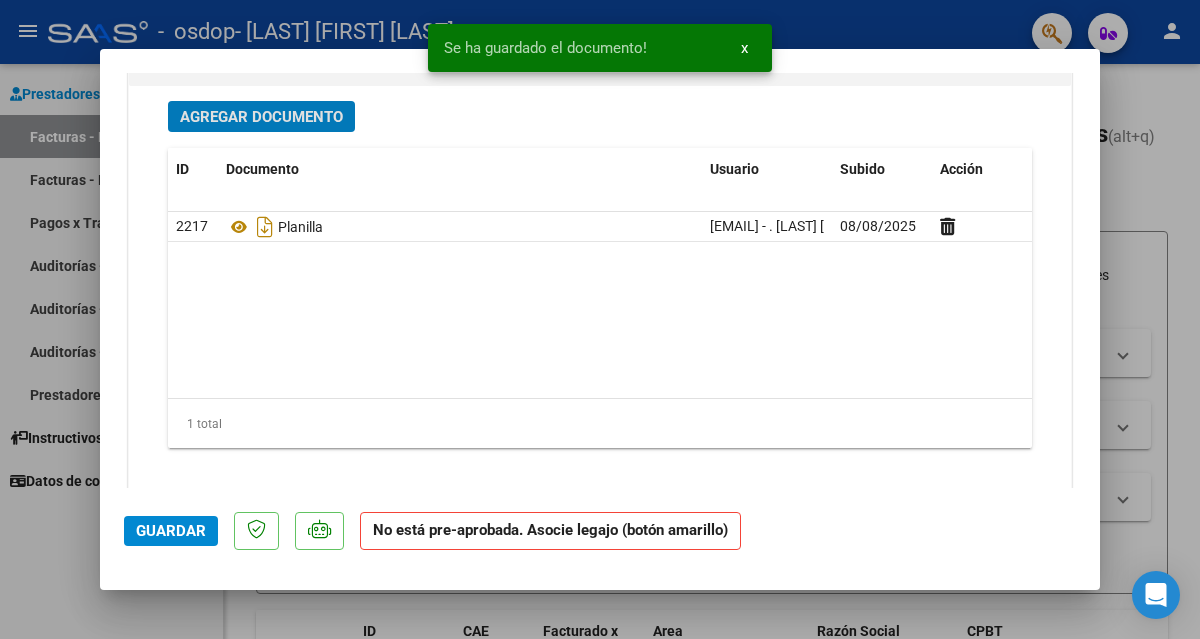 scroll, scrollTop: 1979, scrollLeft: 0, axis: vertical 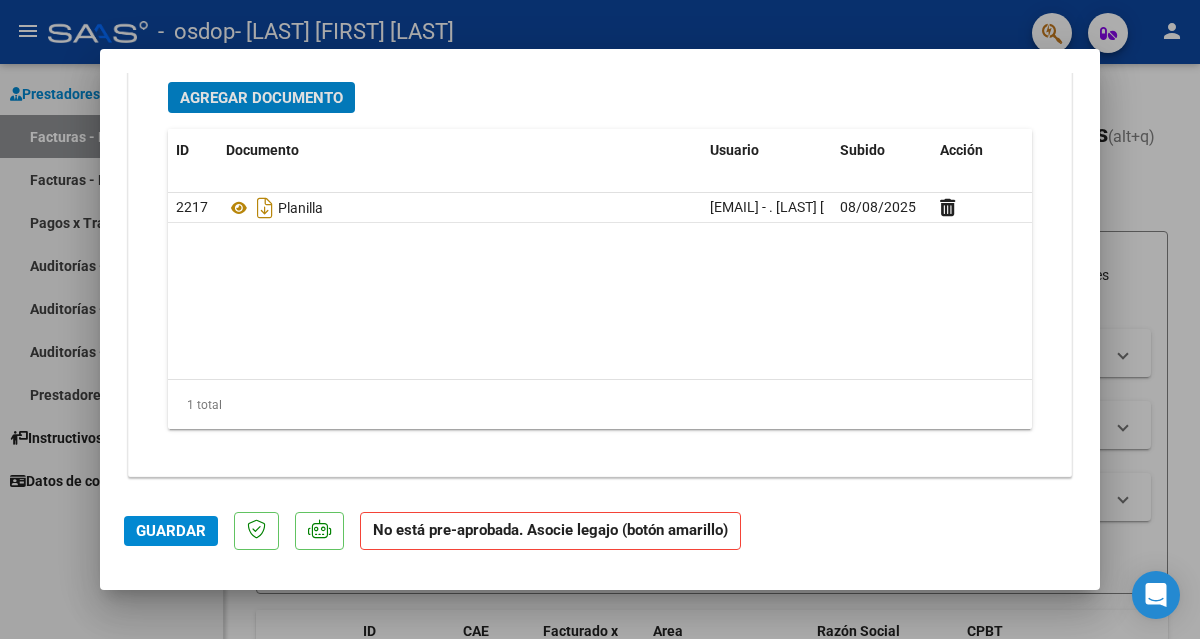 click on "Guardar" 